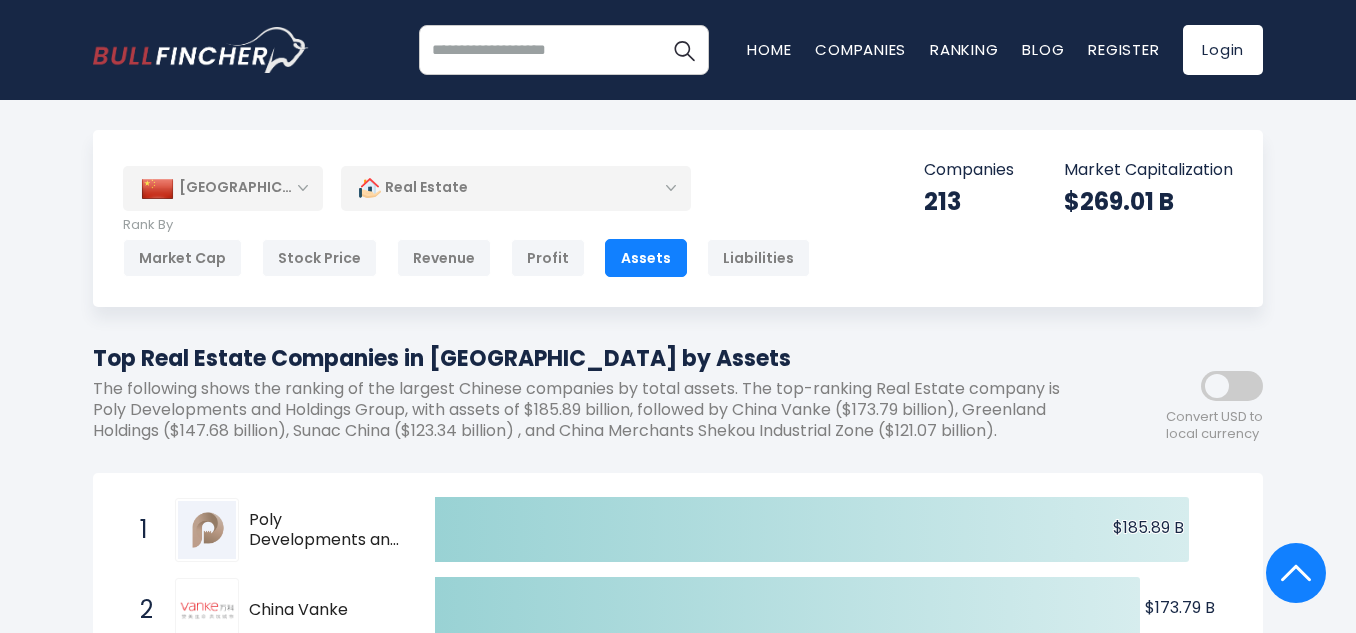 scroll, scrollTop: 12700, scrollLeft: 0, axis: vertical 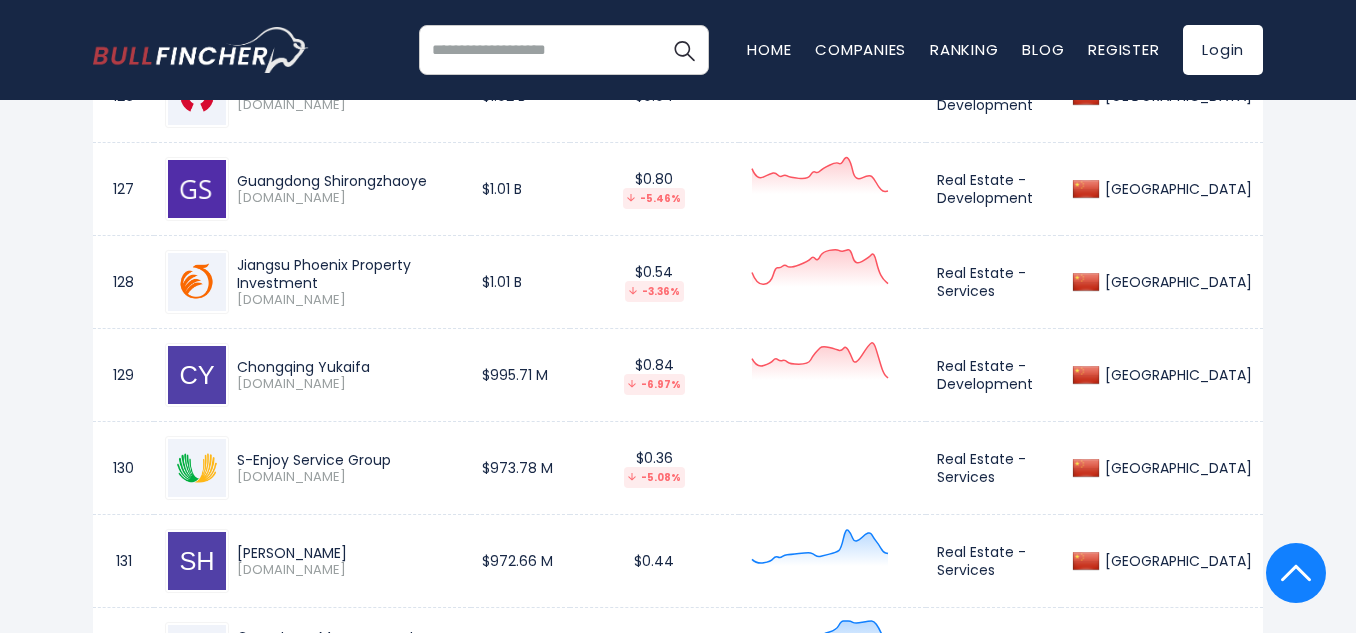 click on "Guangdong Shirongzhaoye
[DOMAIN_NAME]" at bounding box center [344, 189] 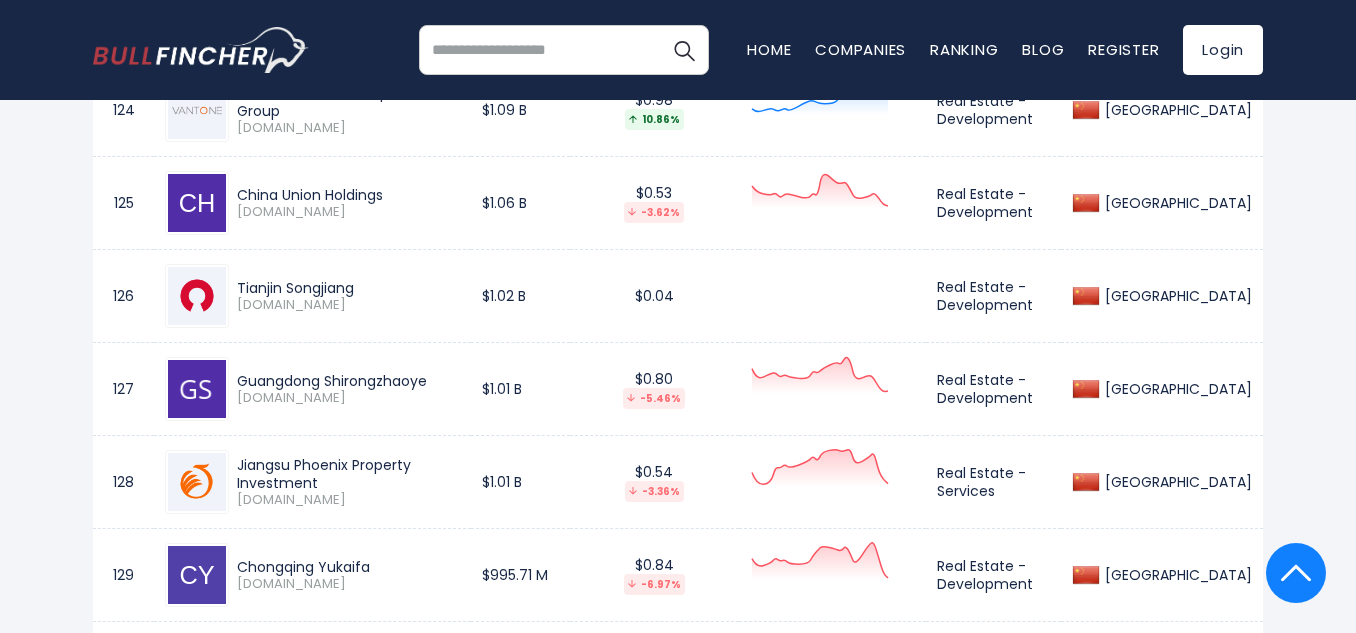 drag, startPoint x: 384, startPoint y: 274, endPoint x: 238, endPoint y: 277, distance: 146.03082 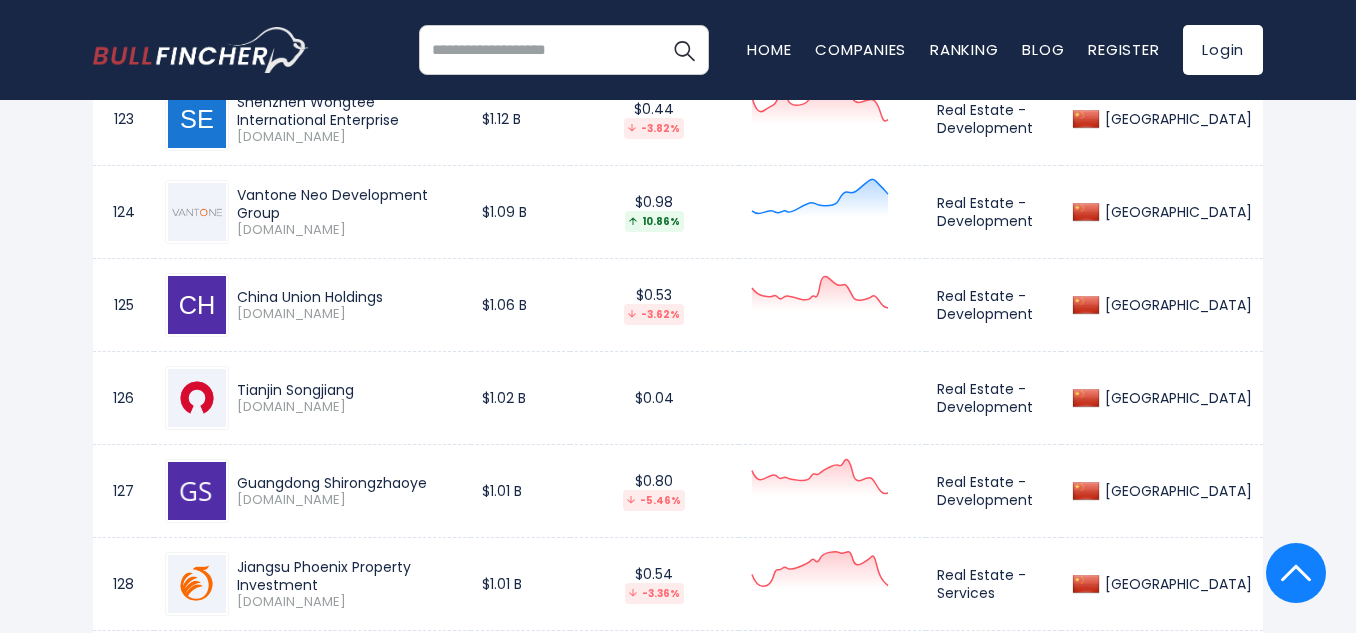 scroll, scrollTop: 12200, scrollLeft: 0, axis: vertical 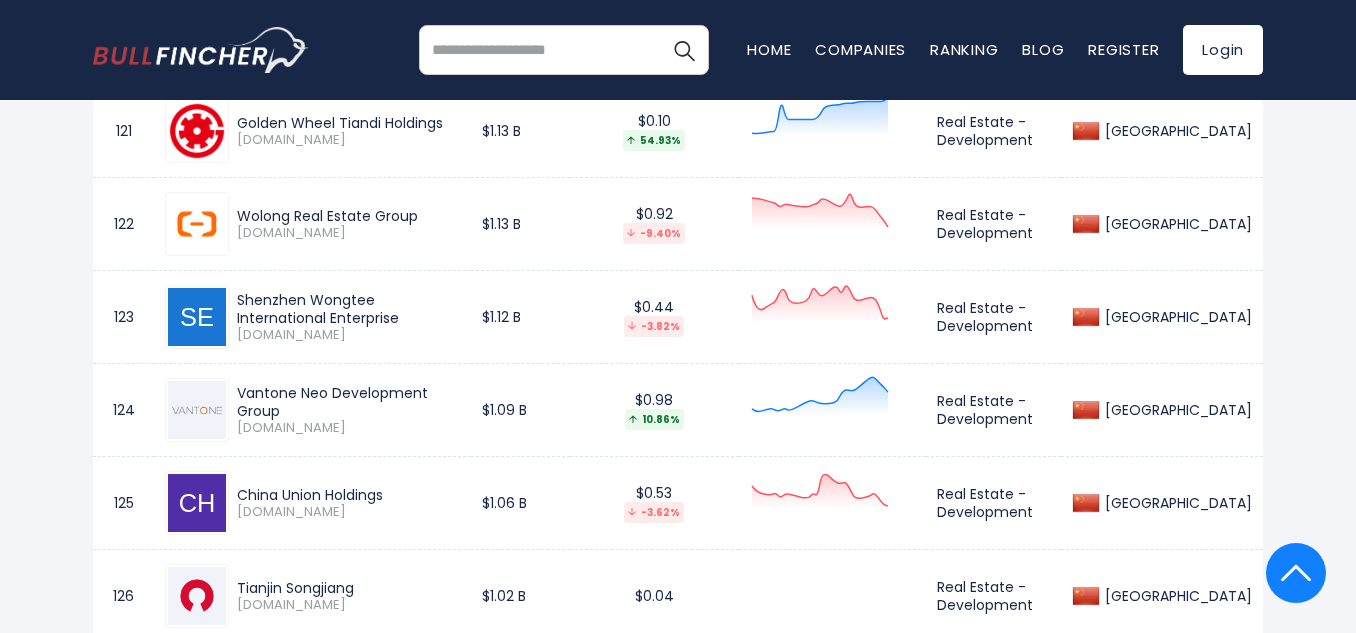 drag, startPoint x: 481, startPoint y: 397, endPoint x: 236, endPoint y: 396, distance: 245.00204 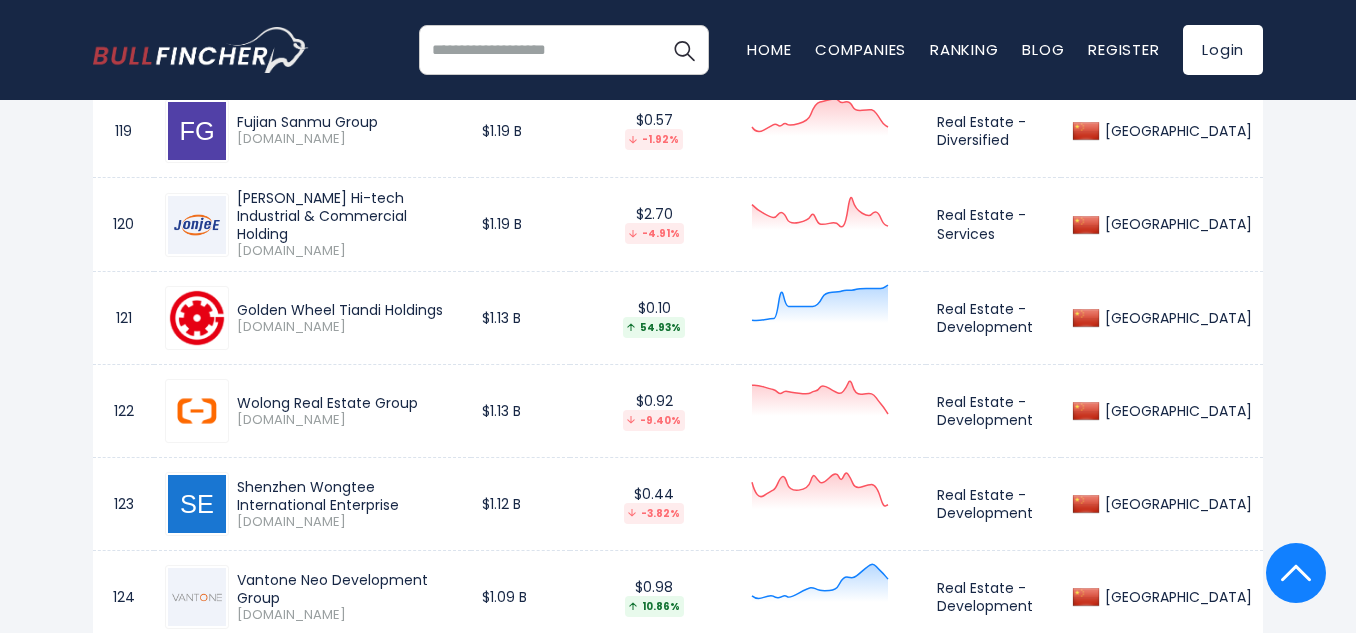 scroll, scrollTop: 12000, scrollLeft: 0, axis: vertical 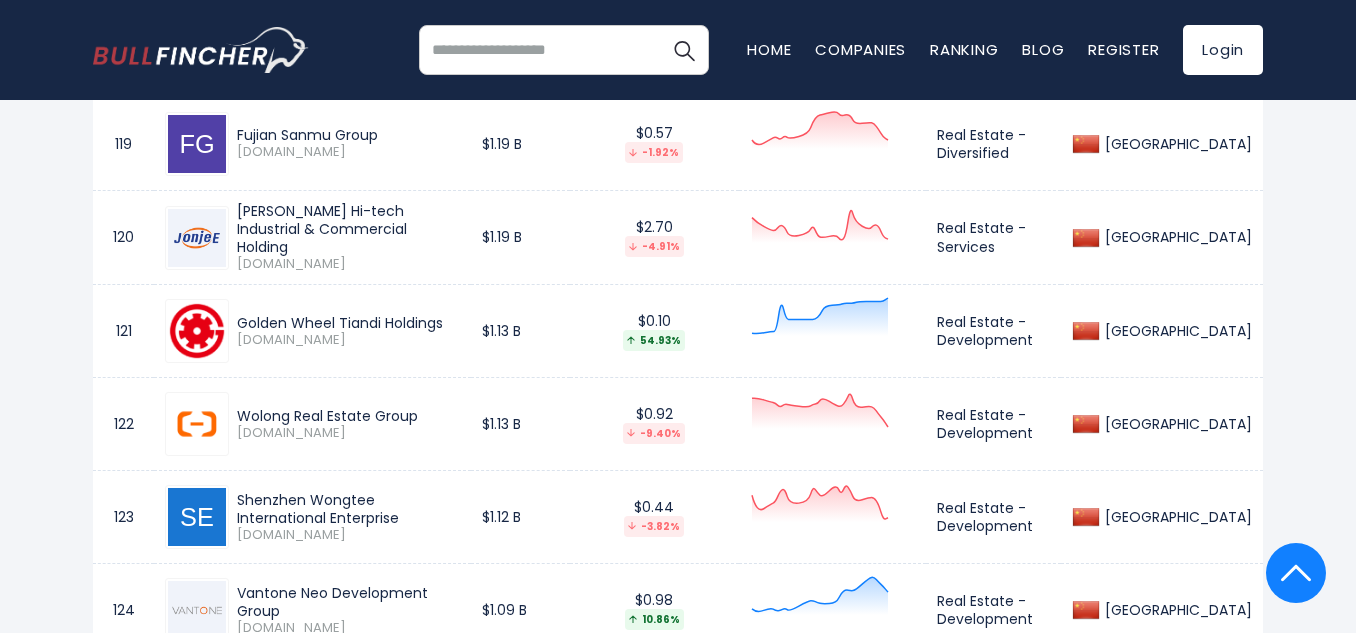 drag, startPoint x: 468, startPoint y: 313, endPoint x: 293, endPoint y: 289, distance: 176.63805 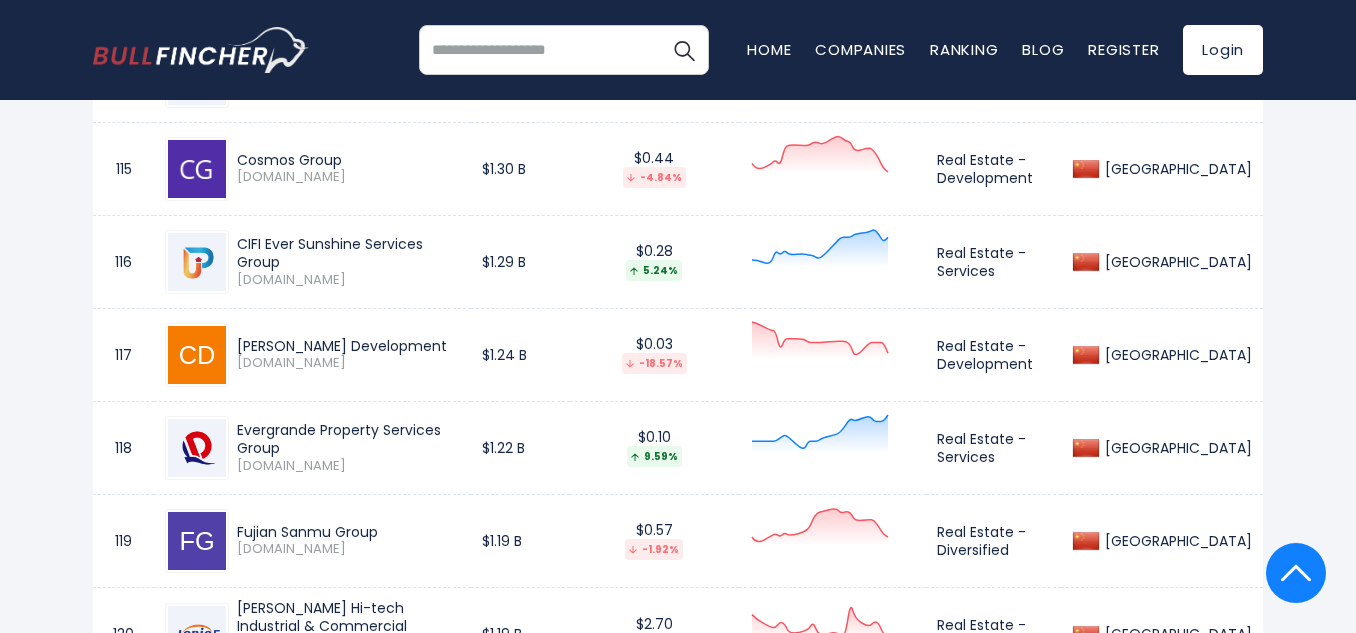 scroll, scrollTop: 11600, scrollLeft: 0, axis: vertical 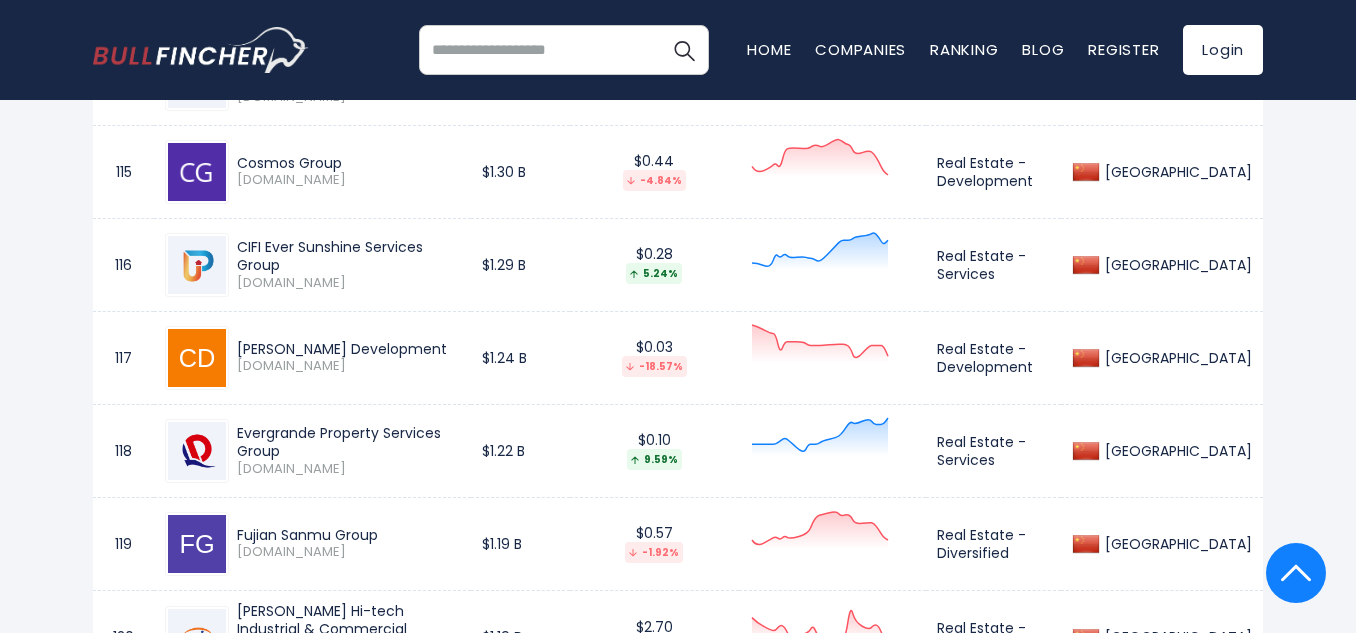 drag, startPoint x: 393, startPoint y: 530, endPoint x: 239, endPoint y: 528, distance: 154.01299 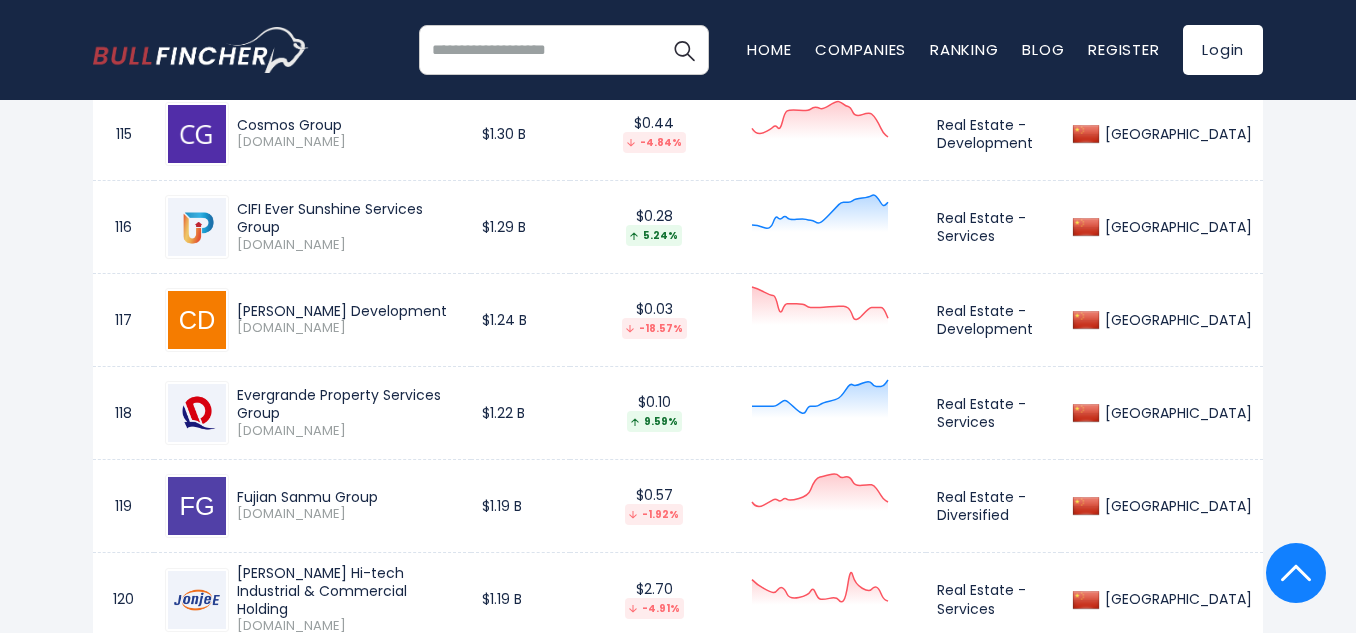 scroll, scrollTop: 11400, scrollLeft: 0, axis: vertical 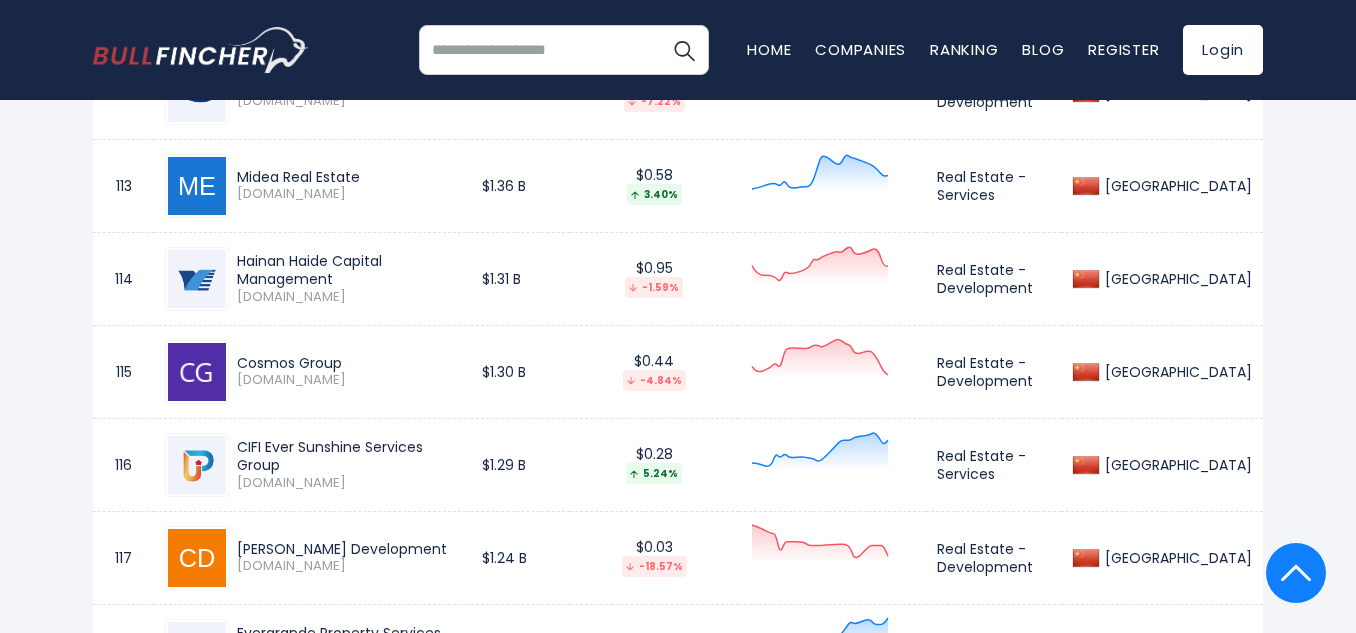 drag, startPoint x: 493, startPoint y: 265, endPoint x: 234, endPoint y: 266, distance: 259.00192 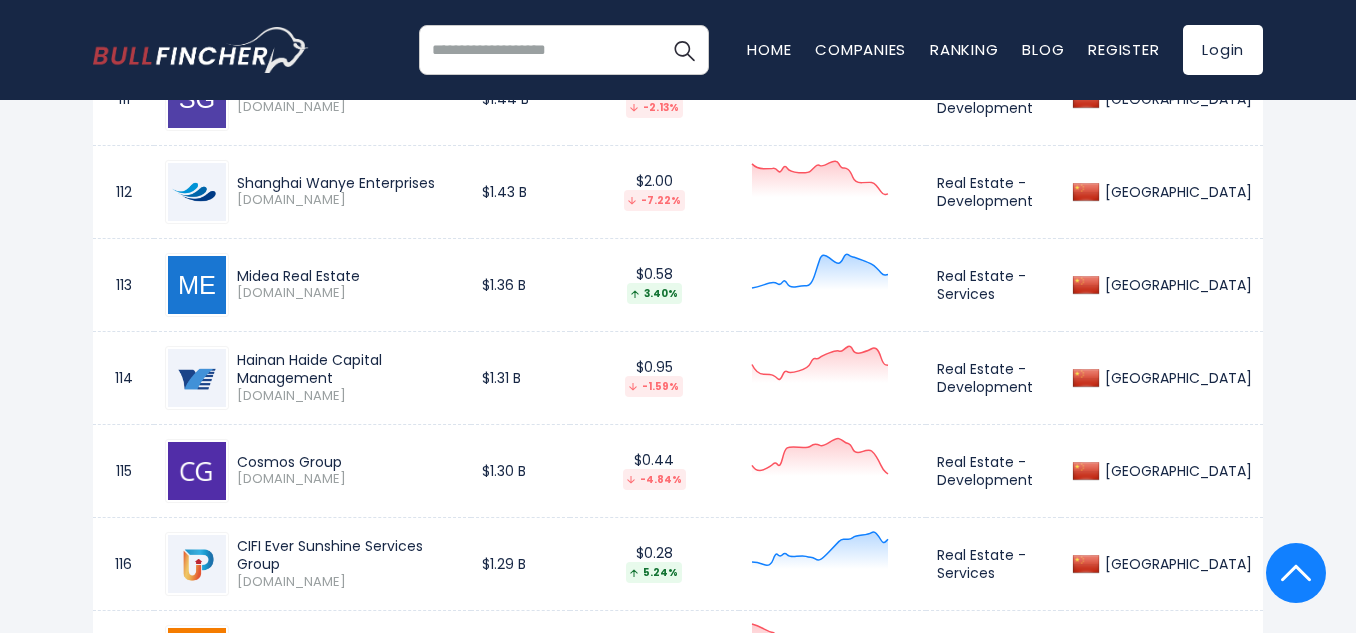scroll, scrollTop: 11100, scrollLeft: 0, axis: vertical 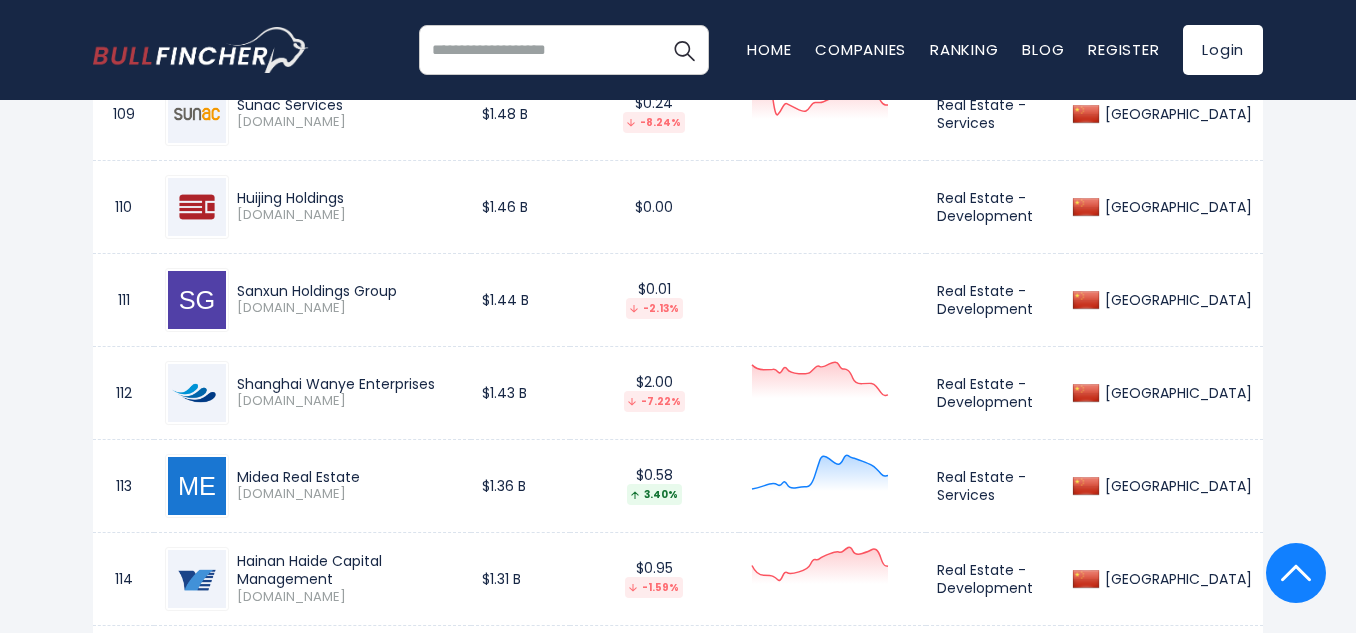 drag, startPoint x: 451, startPoint y: 376, endPoint x: 237, endPoint y: 362, distance: 214.45746 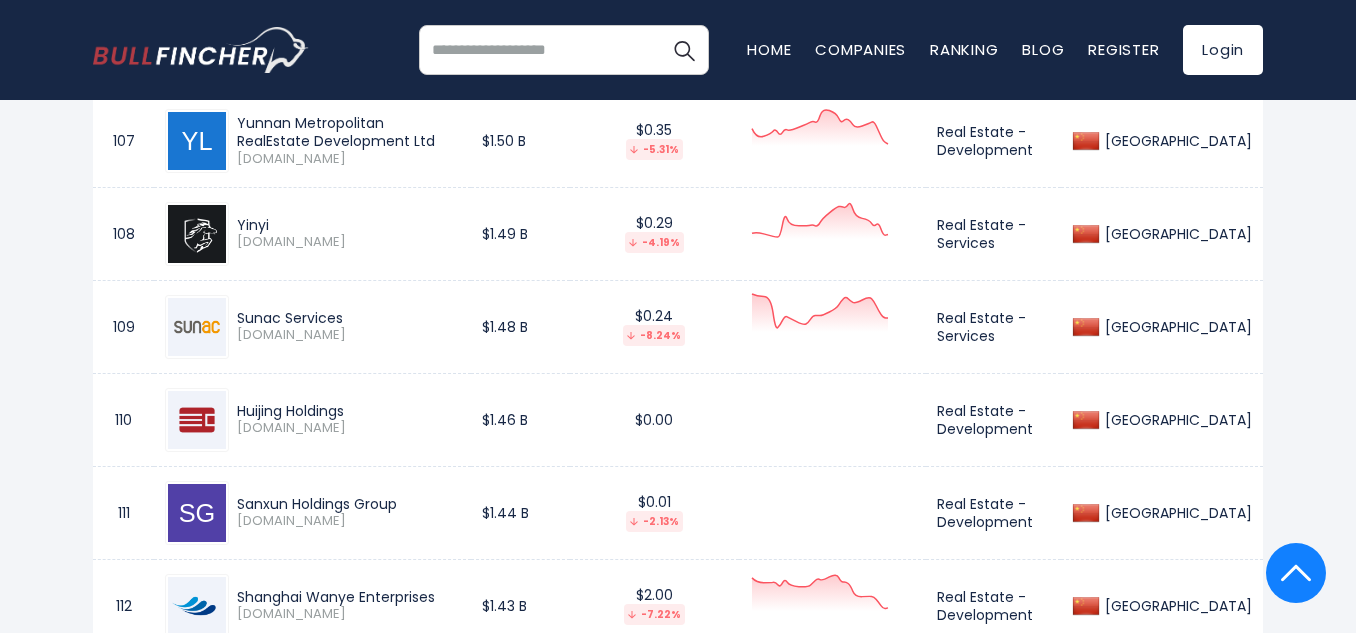 scroll, scrollTop: 10800, scrollLeft: 0, axis: vertical 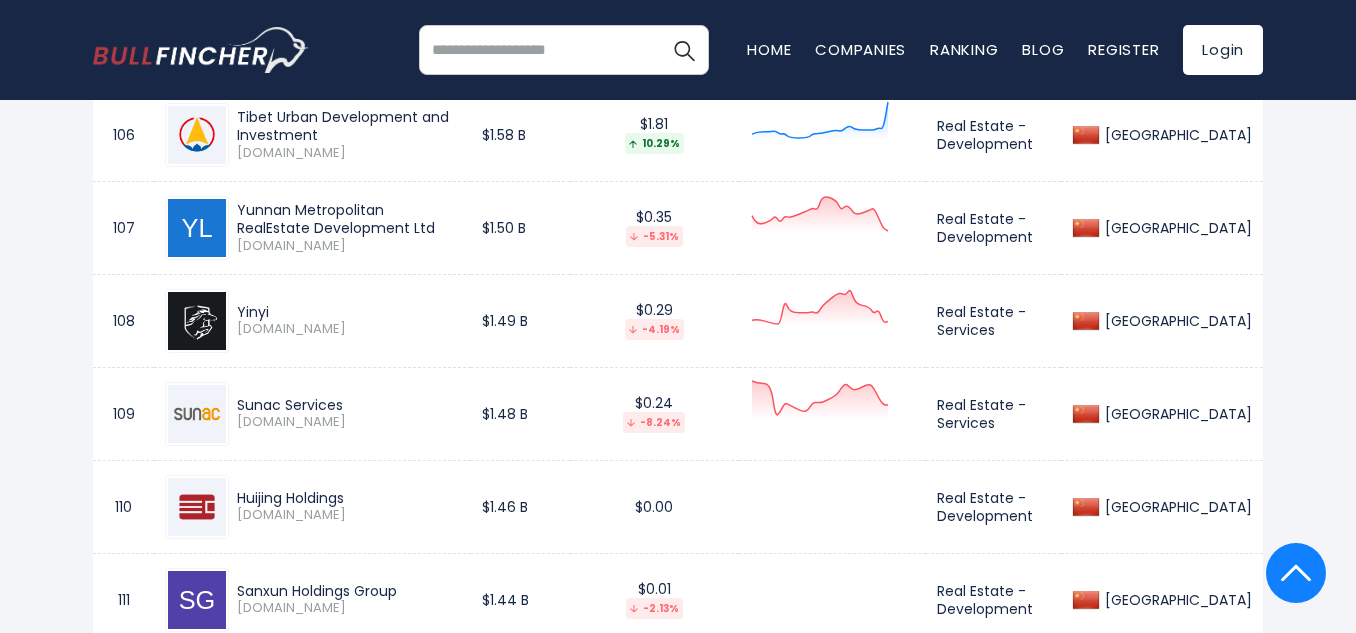 drag, startPoint x: 377, startPoint y: 400, endPoint x: 234, endPoint y: 388, distance: 143.50261 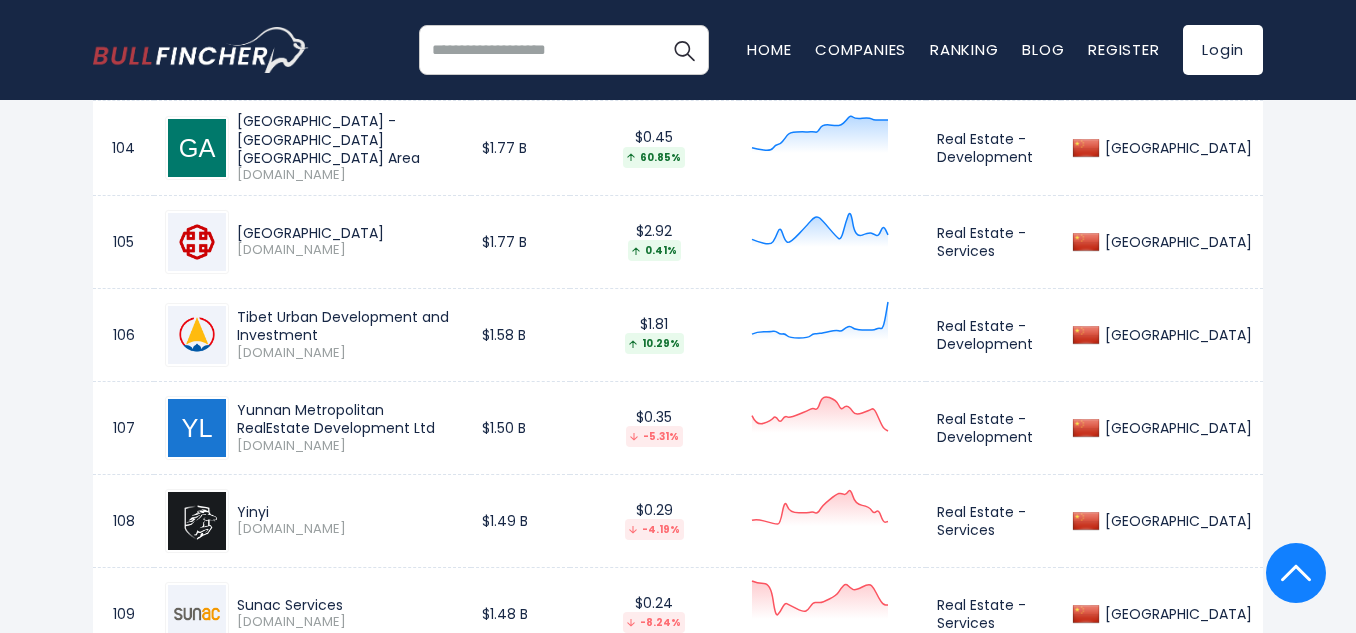 drag, startPoint x: 535, startPoint y: 319, endPoint x: 232, endPoint y: 315, distance: 303.0264 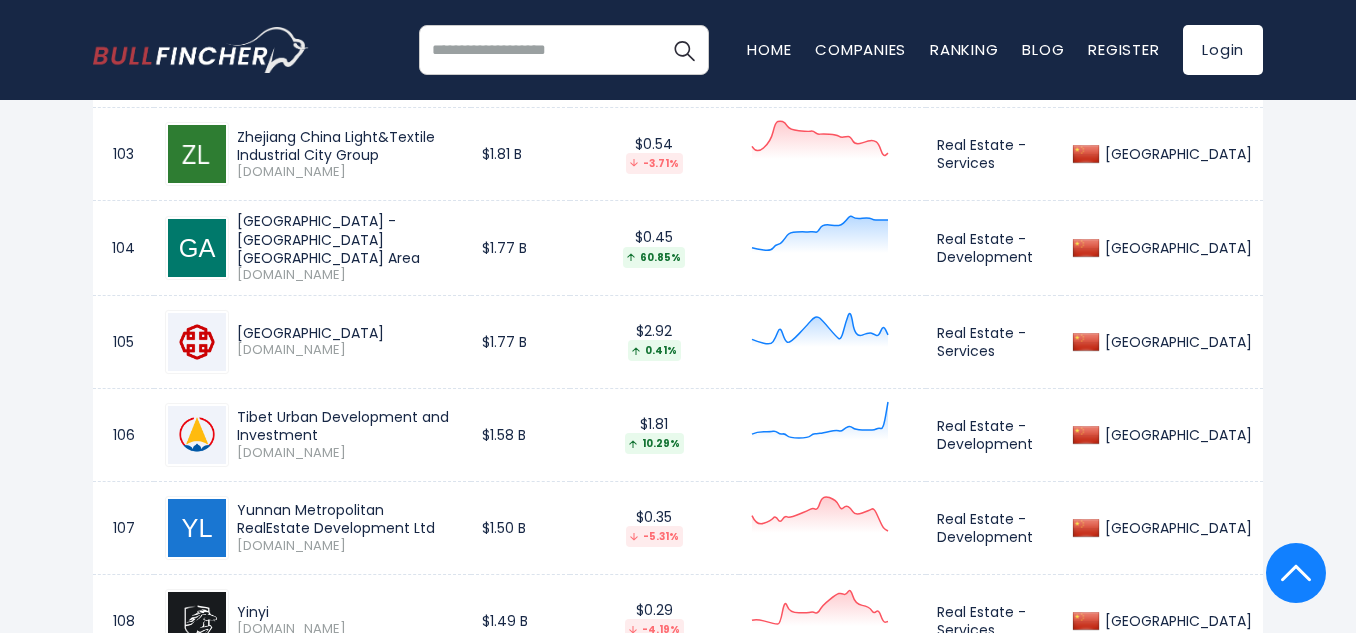 drag, startPoint x: 278, startPoint y: 246, endPoint x: 236, endPoint y: 228, distance: 45.694637 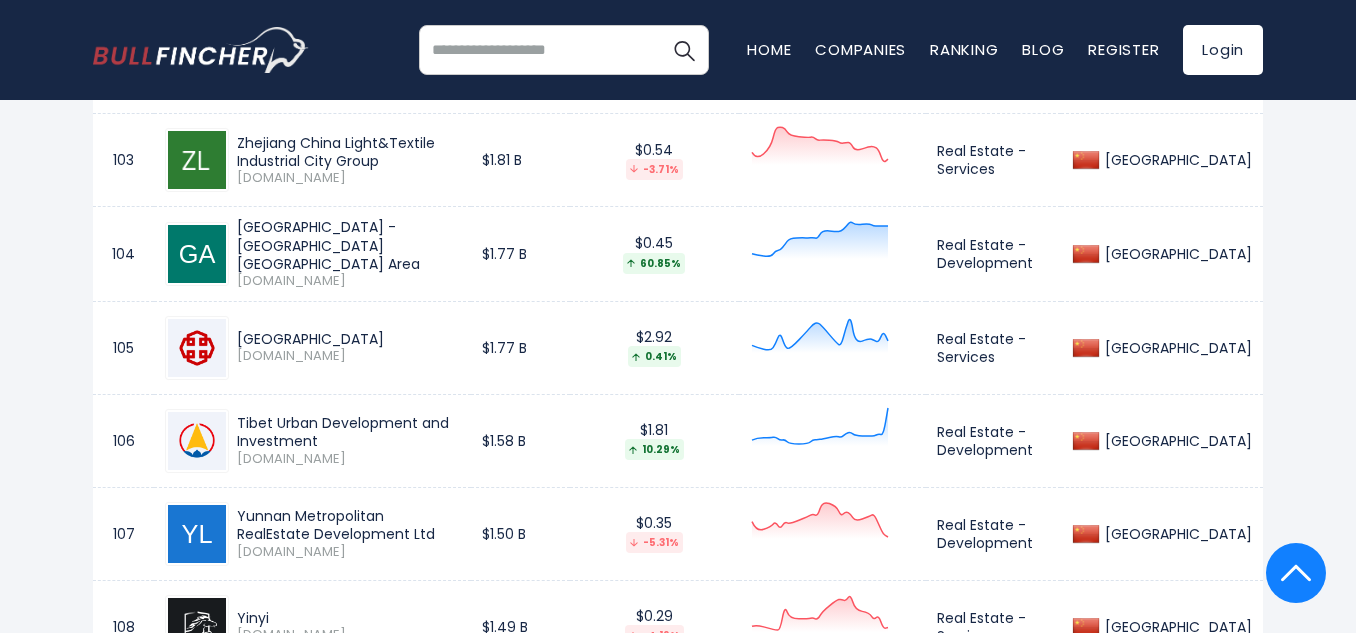 scroll, scrollTop: 10200, scrollLeft: 0, axis: vertical 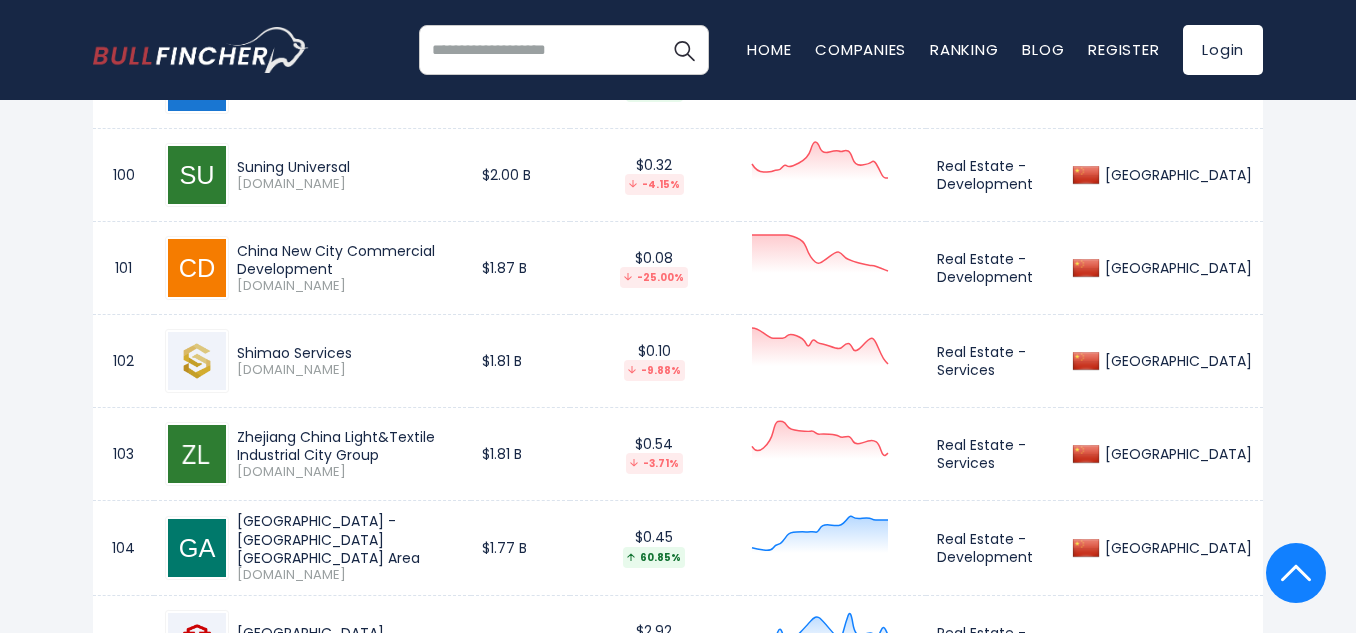 drag, startPoint x: 289, startPoint y: 458, endPoint x: 224, endPoint y: 423, distance: 73.82411 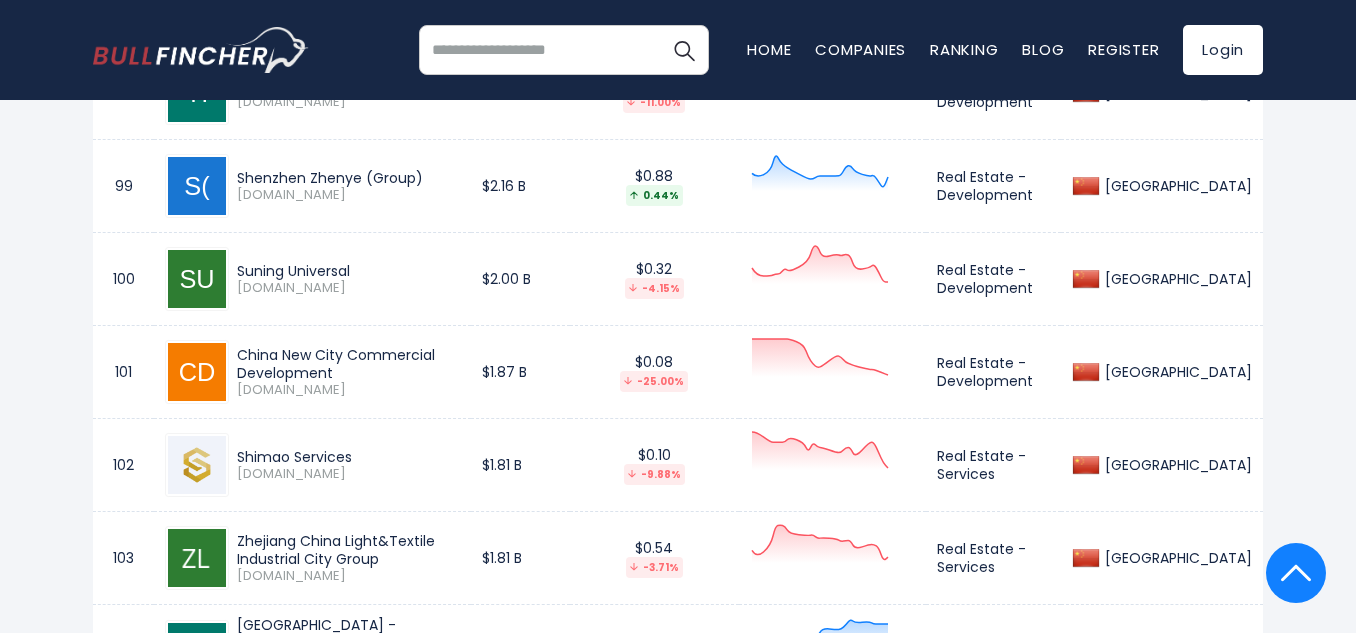 scroll, scrollTop: 10000, scrollLeft: 0, axis: vertical 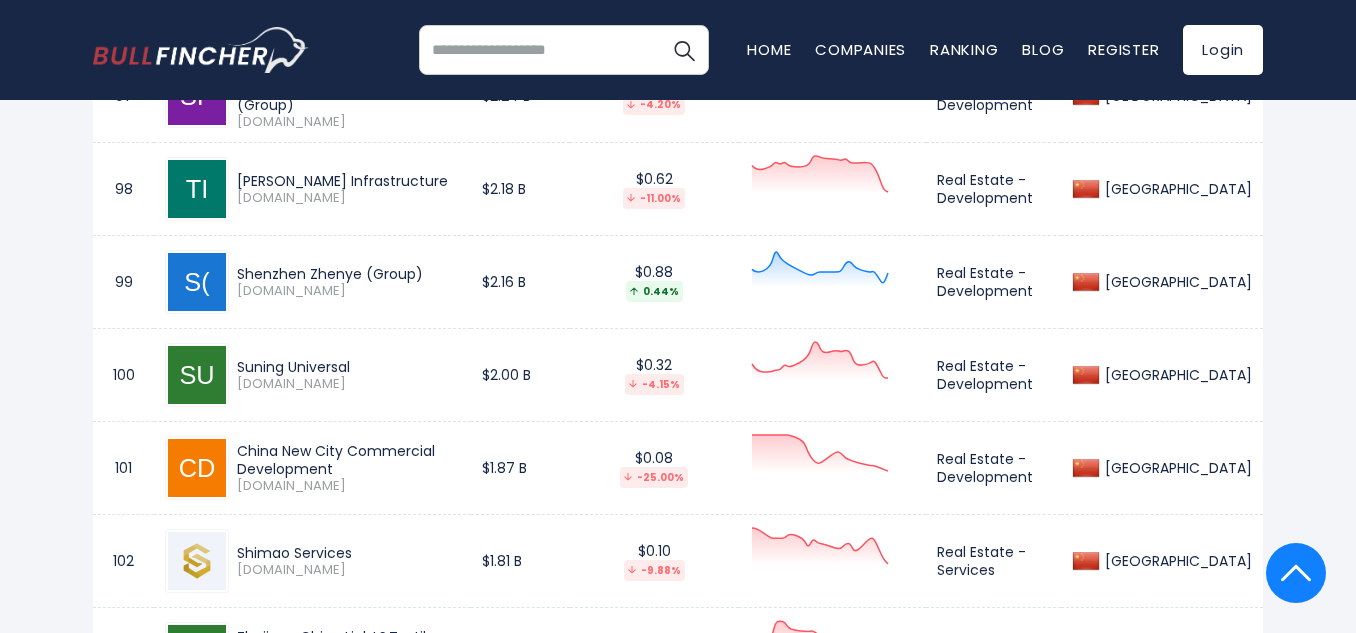 drag, startPoint x: 361, startPoint y: 363, endPoint x: 236, endPoint y: 345, distance: 126.28935 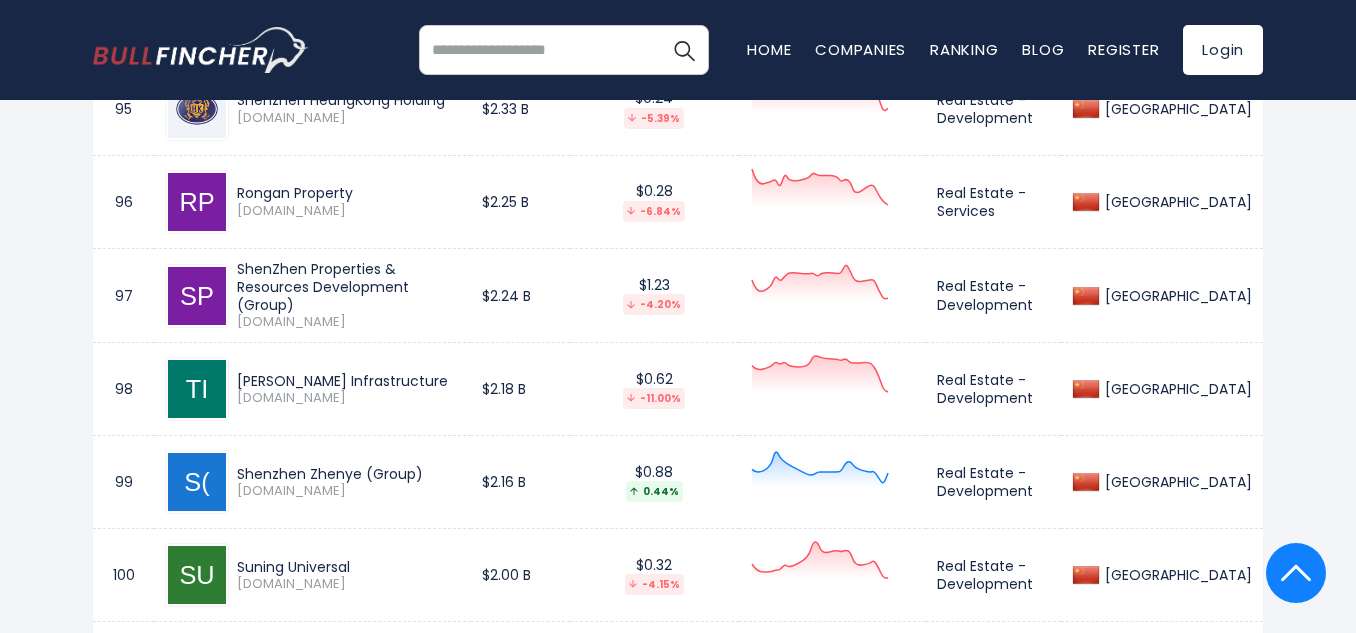 scroll, scrollTop: 9600, scrollLeft: 0, axis: vertical 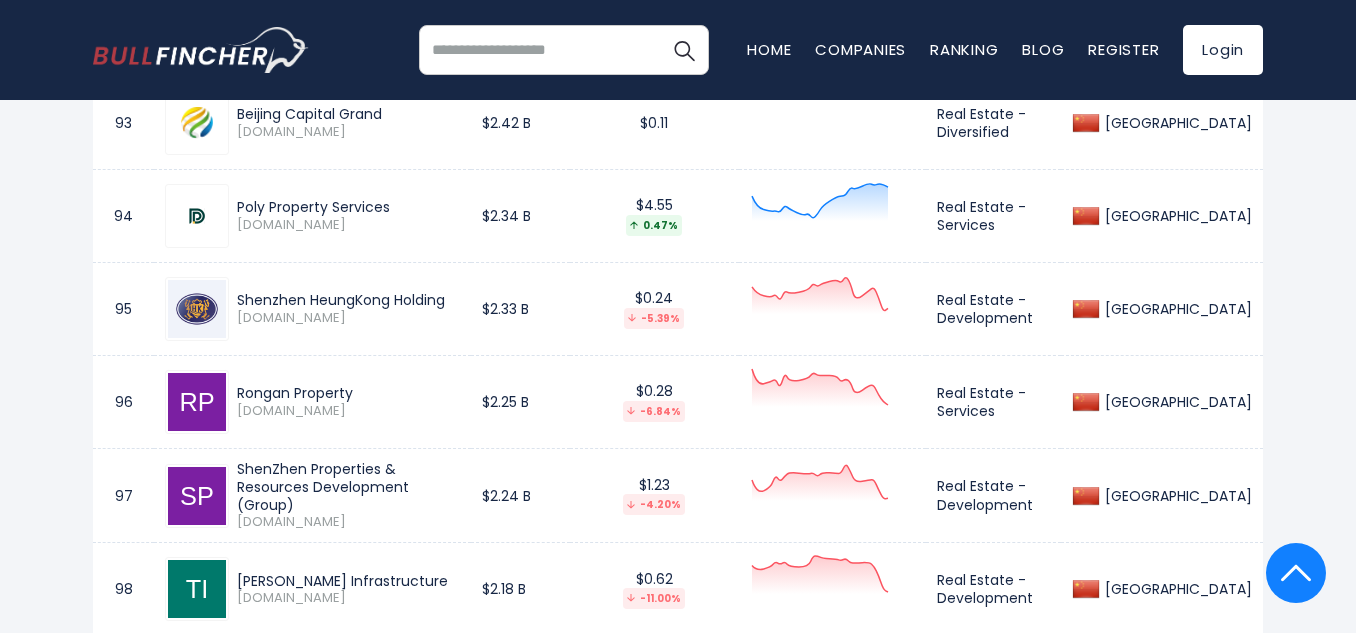 drag, startPoint x: 403, startPoint y: 501, endPoint x: 241, endPoint y: 475, distance: 164.07315 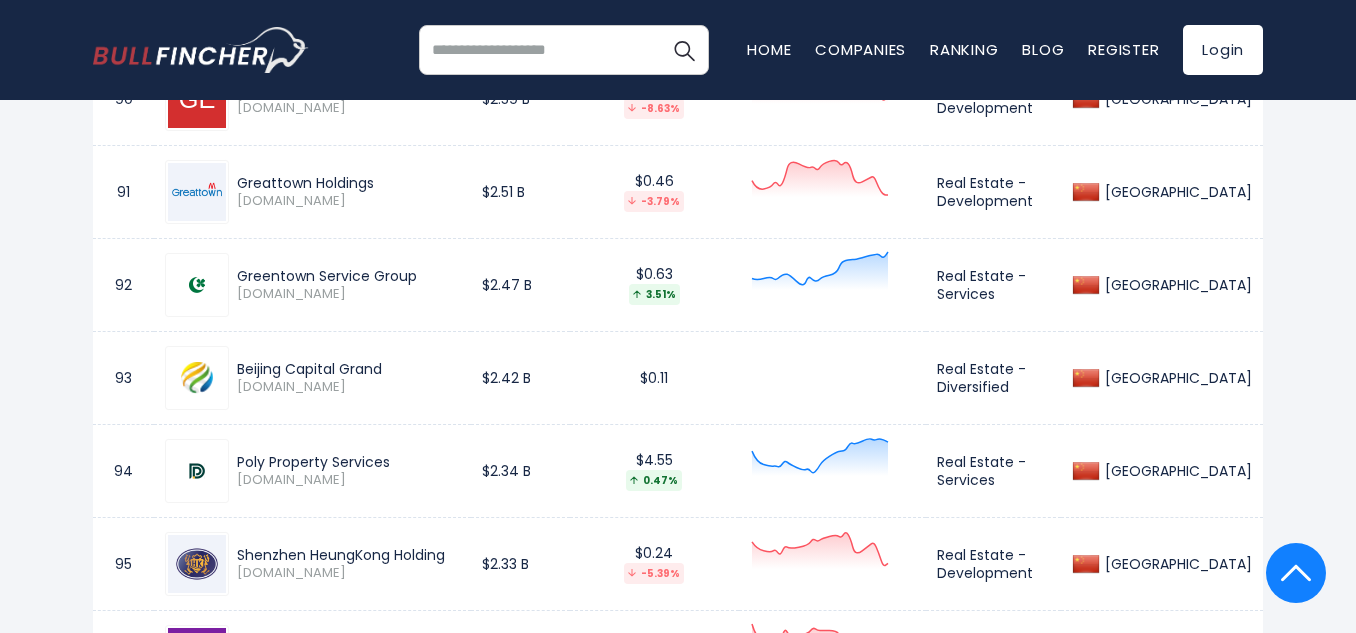 scroll, scrollTop: 9300, scrollLeft: 0, axis: vertical 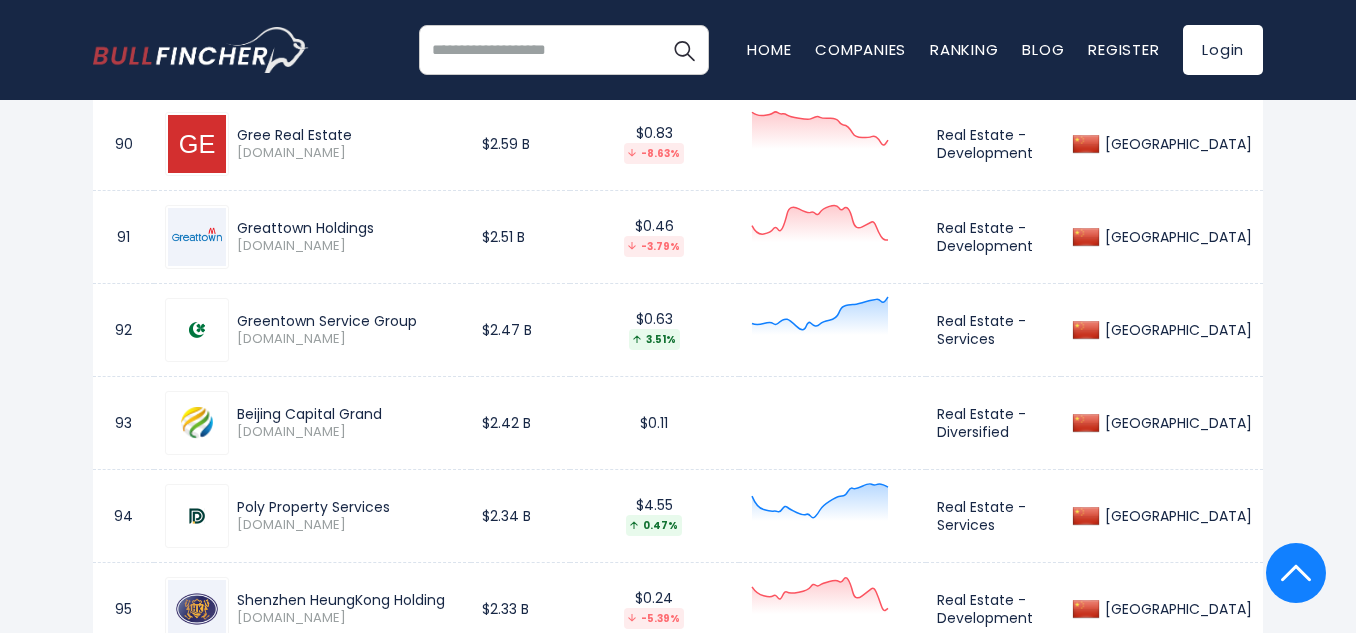drag, startPoint x: 346, startPoint y: 400, endPoint x: 241, endPoint y: 392, distance: 105.30432 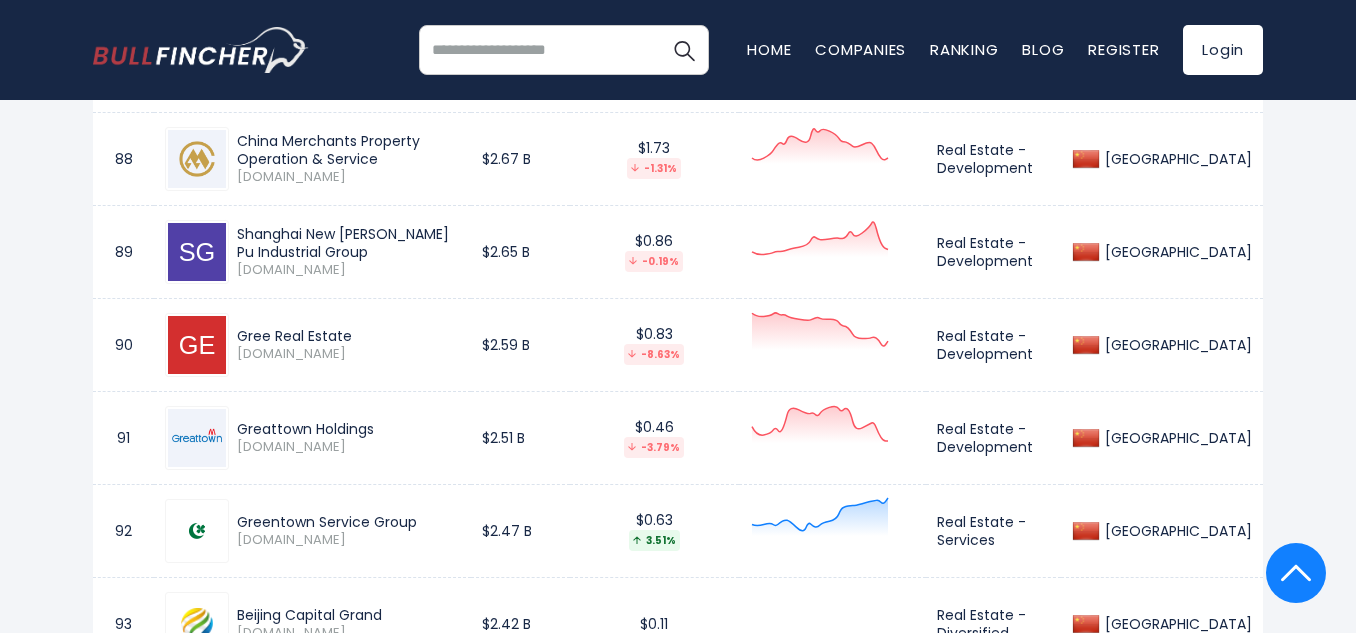 scroll, scrollTop: 9000, scrollLeft: 0, axis: vertical 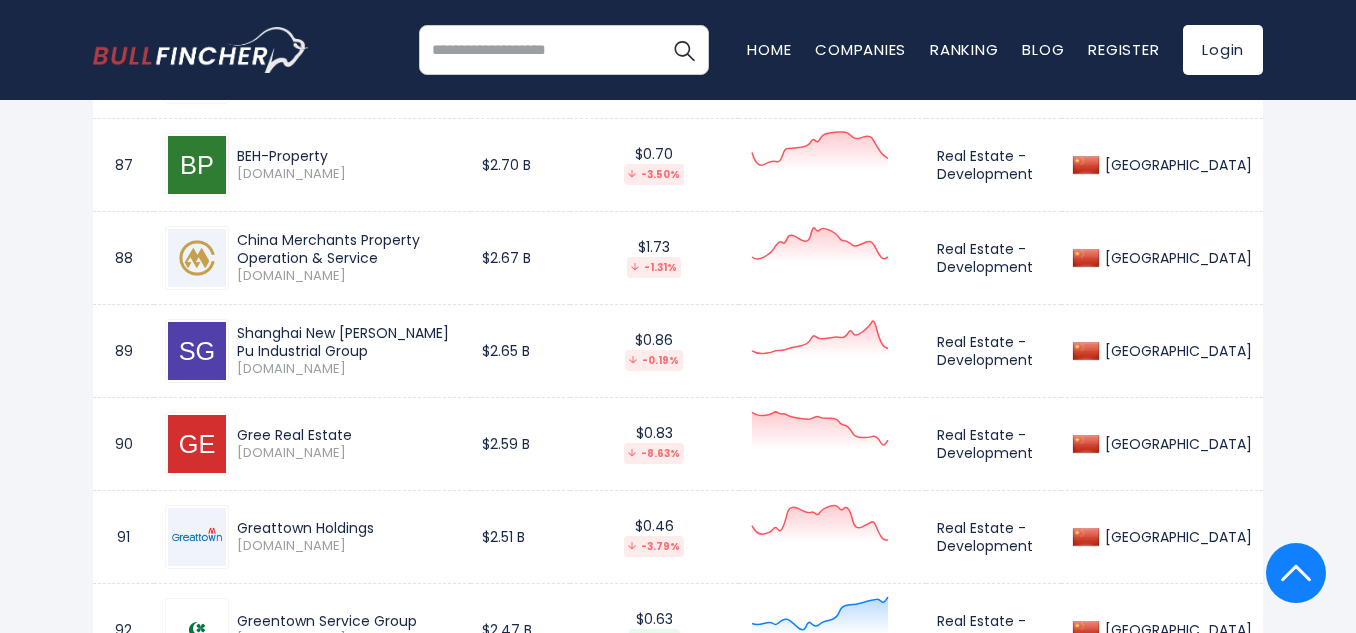 drag, startPoint x: 528, startPoint y: 339, endPoint x: 241, endPoint y: 333, distance: 287.0627 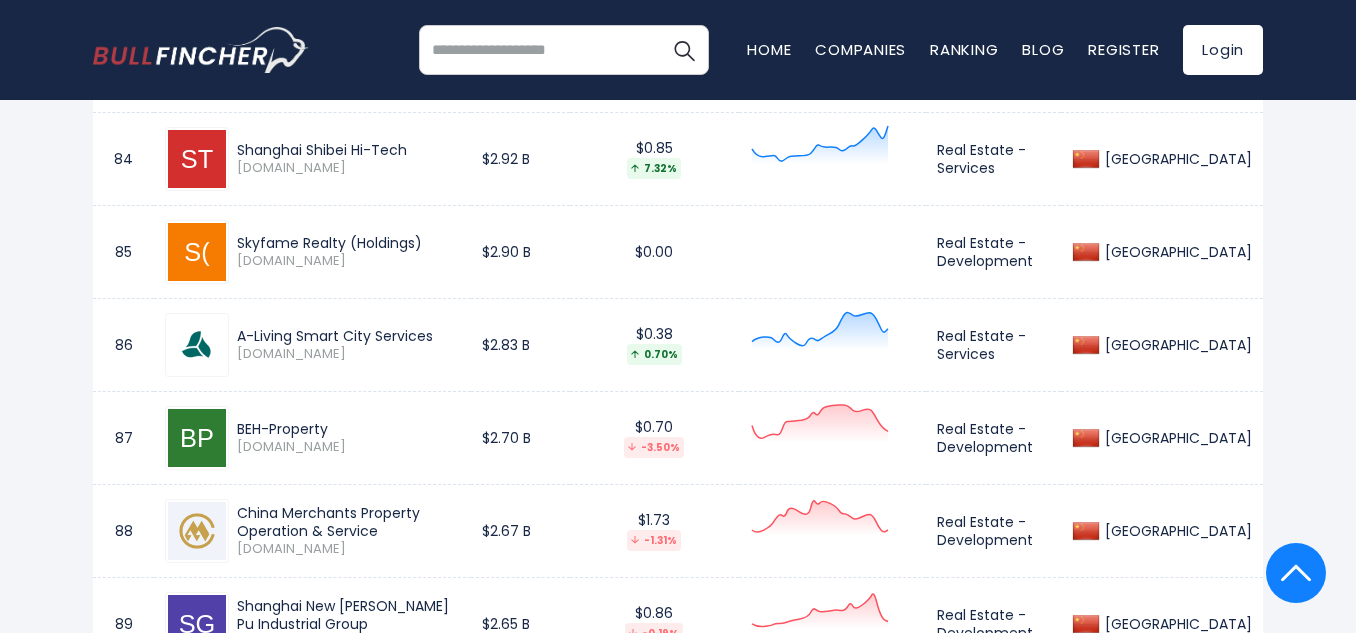 scroll, scrollTop: 8700, scrollLeft: 0, axis: vertical 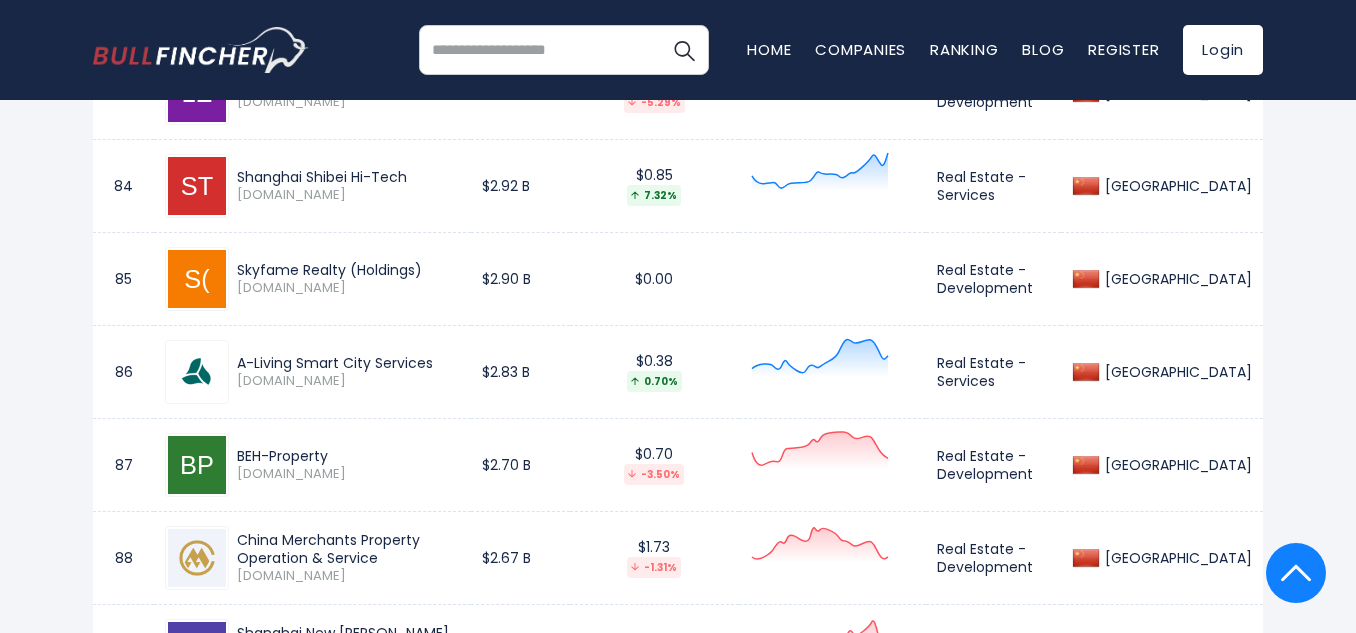 drag, startPoint x: 409, startPoint y: 359, endPoint x: 237, endPoint y: 352, distance: 172.14238 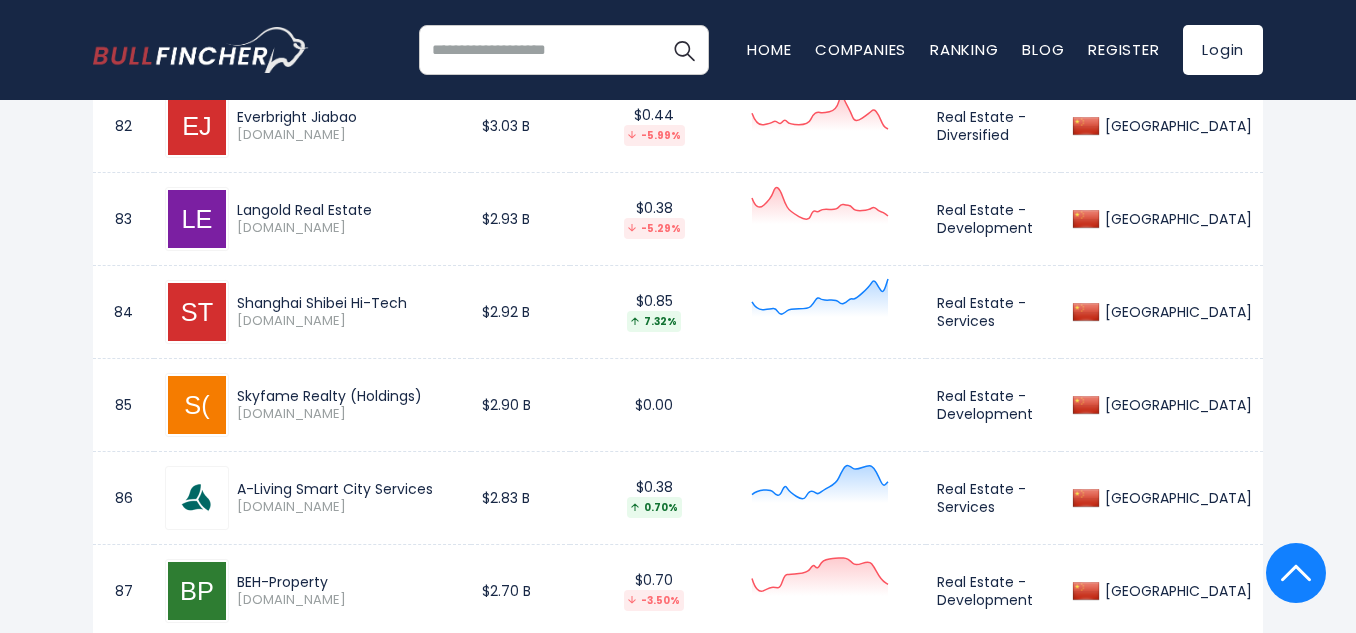 scroll, scrollTop: 8400, scrollLeft: 0, axis: vertical 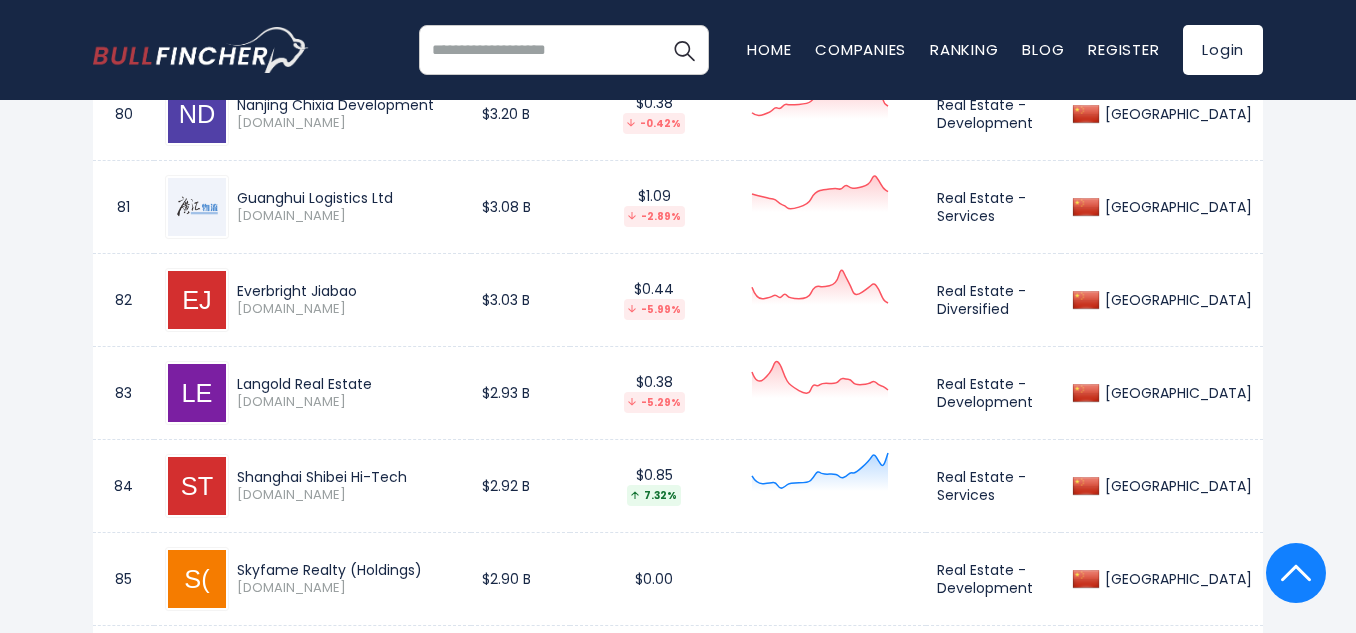 drag, startPoint x: 366, startPoint y: 373, endPoint x: 239, endPoint y: 355, distance: 128.26924 